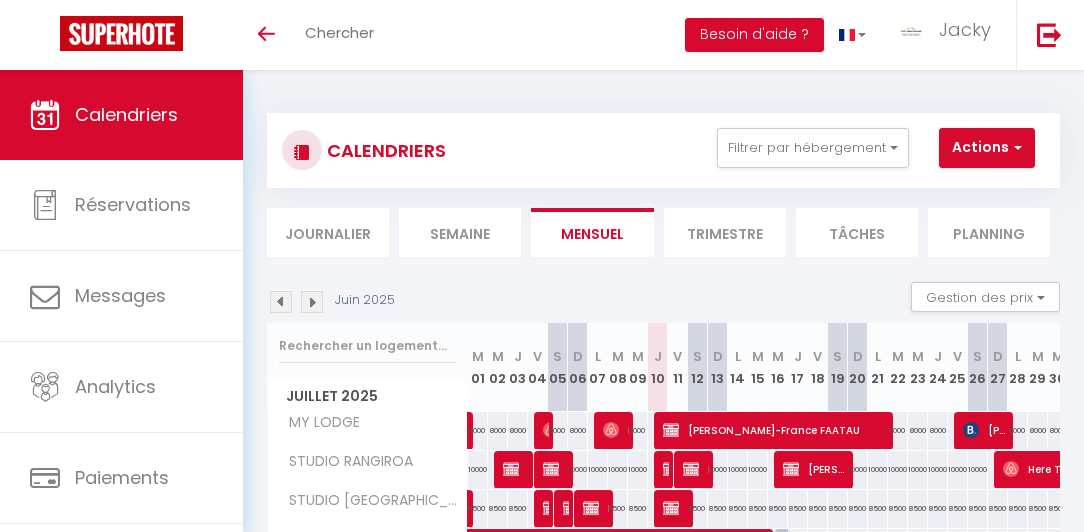 scroll, scrollTop: 122, scrollLeft: 0, axis: vertical 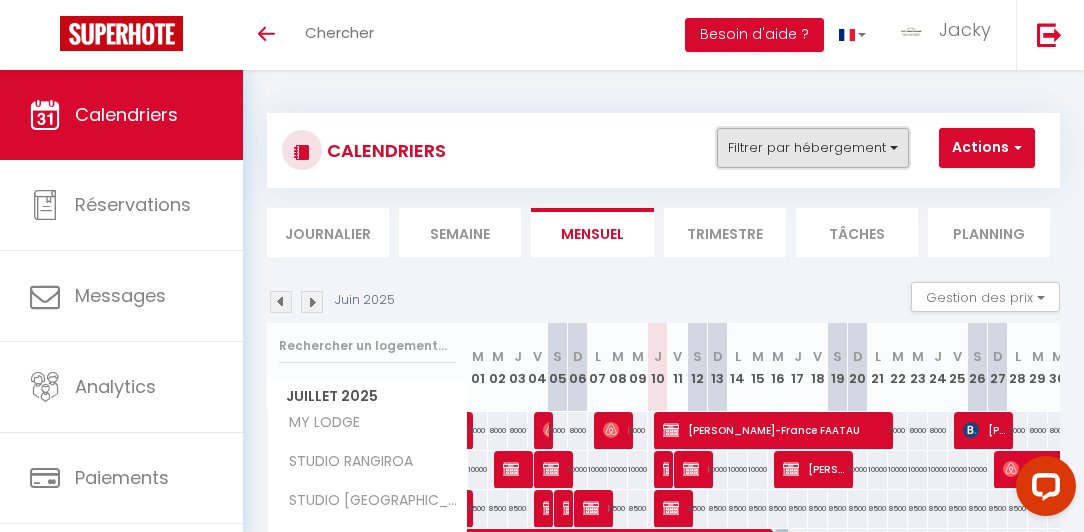 click on "Filtrer par hébergement" at bounding box center (813, 148) 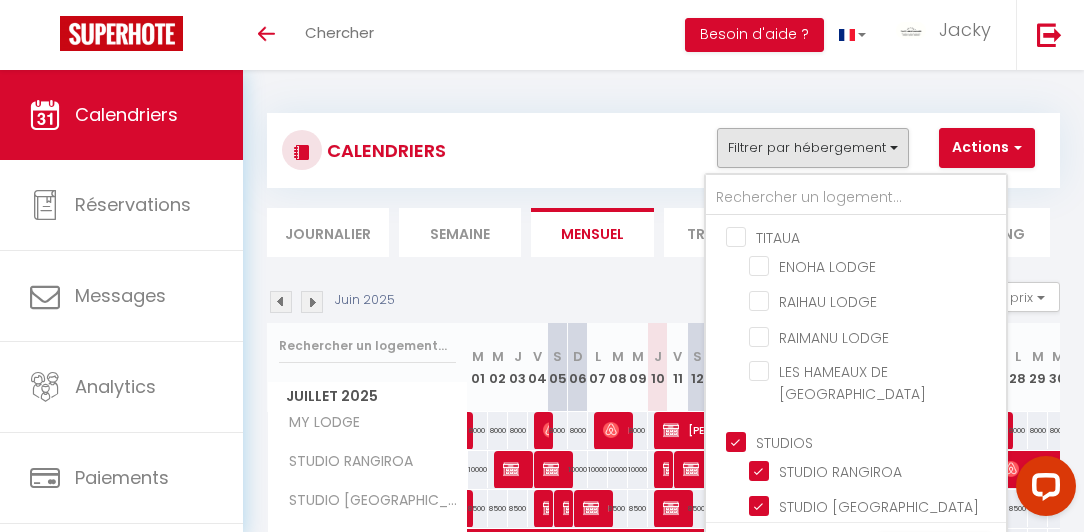 click on "STUDIOS" at bounding box center [876, 441] 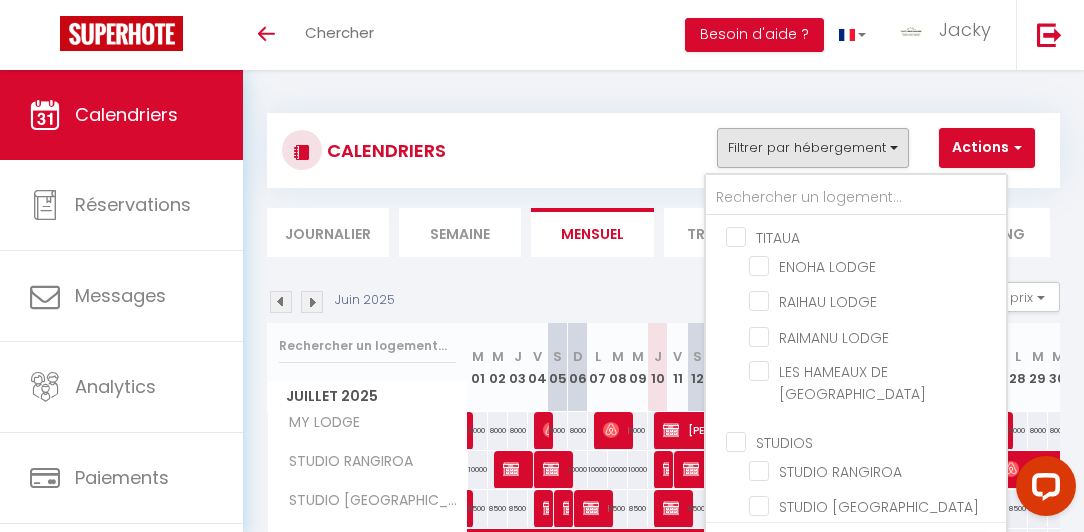 checkbox on "false" 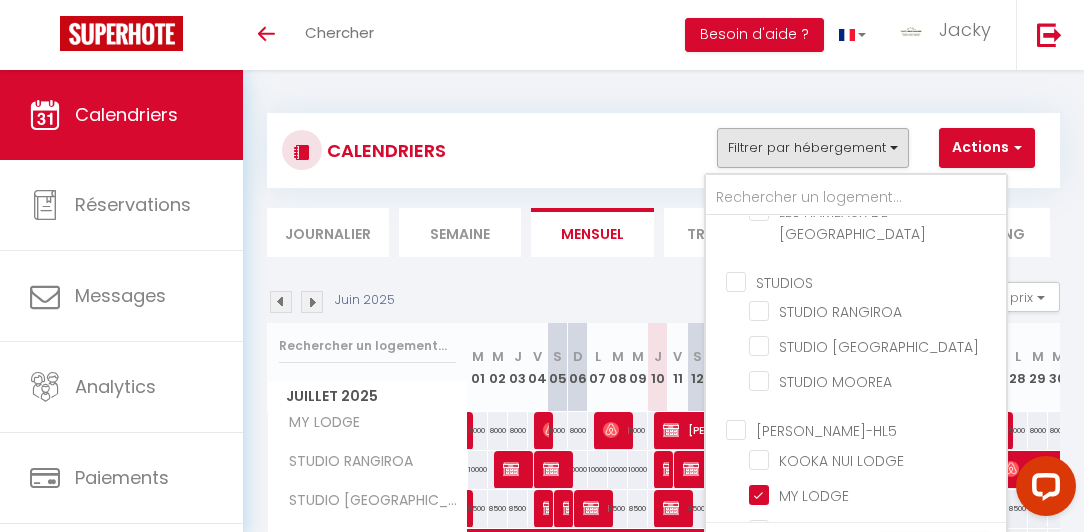 scroll, scrollTop: 165, scrollLeft: 0, axis: vertical 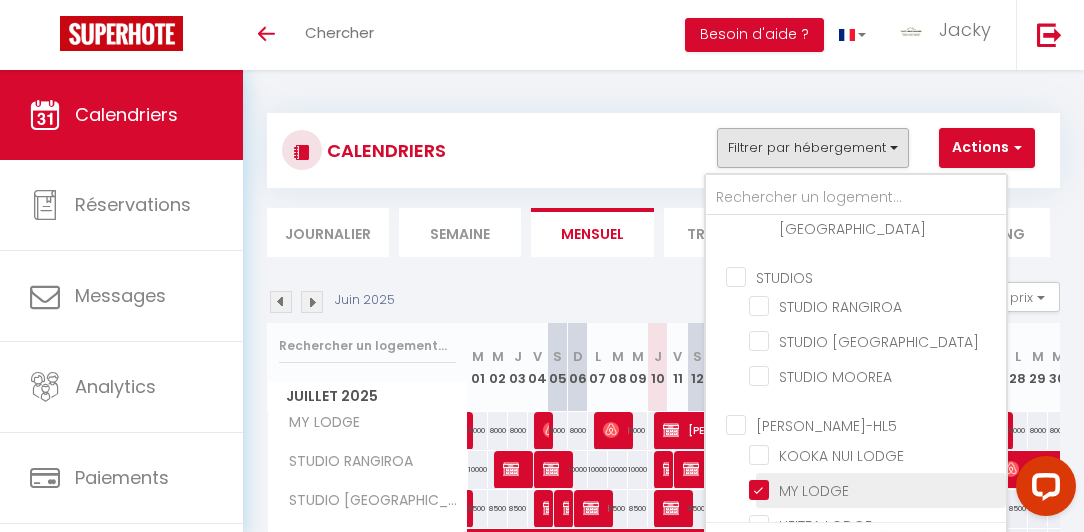 click on "MY LODGE" at bounding box center [874, 489] 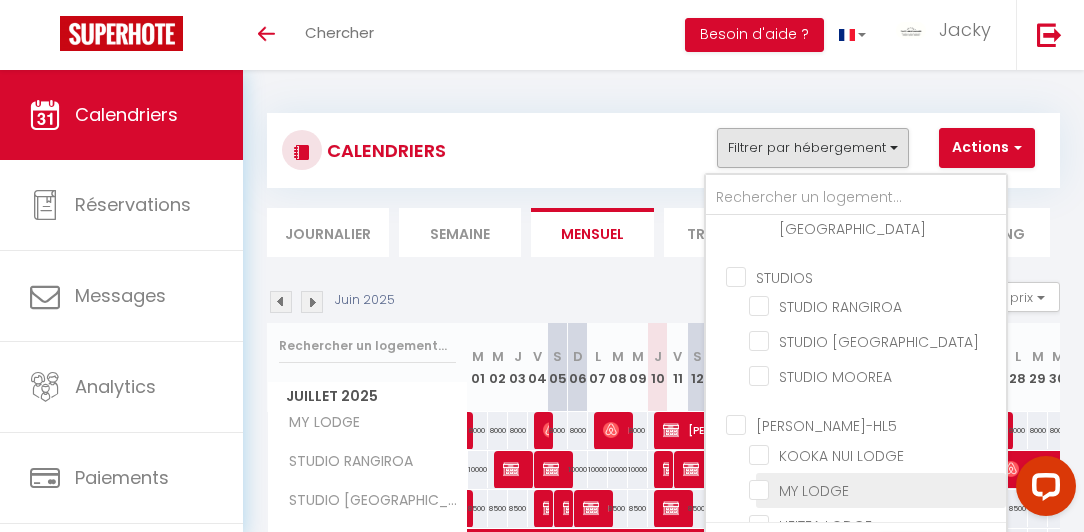 checkbox on "false" 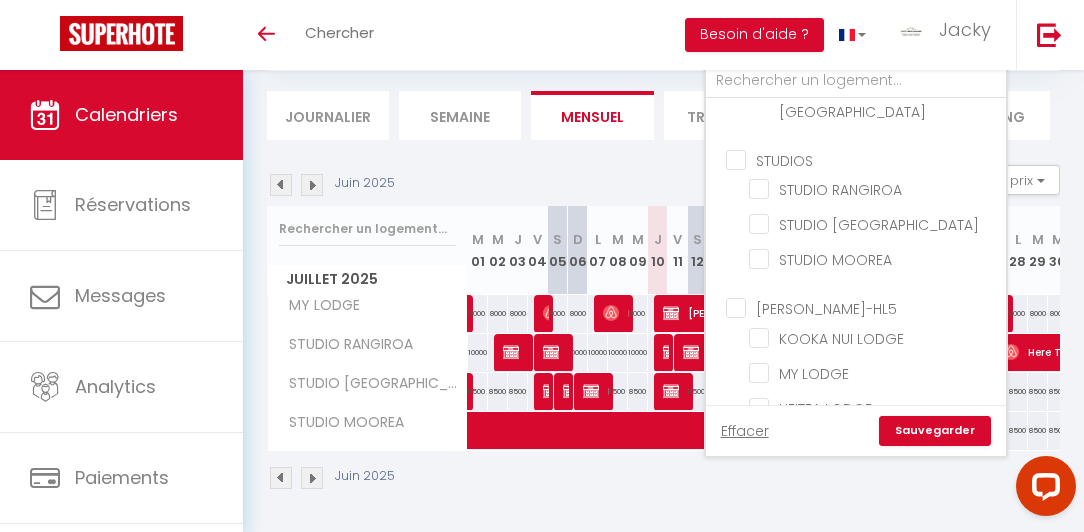 scroll, scrollTop: 122, scrollLeft: 0, axis: vertical 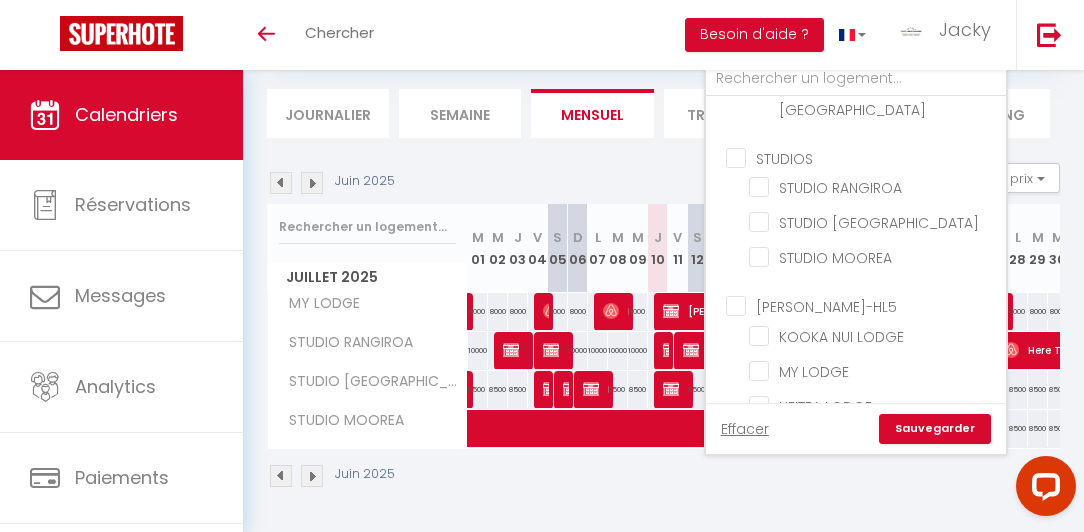 click on "Sauvegarder" at bounding box center [935, 429] 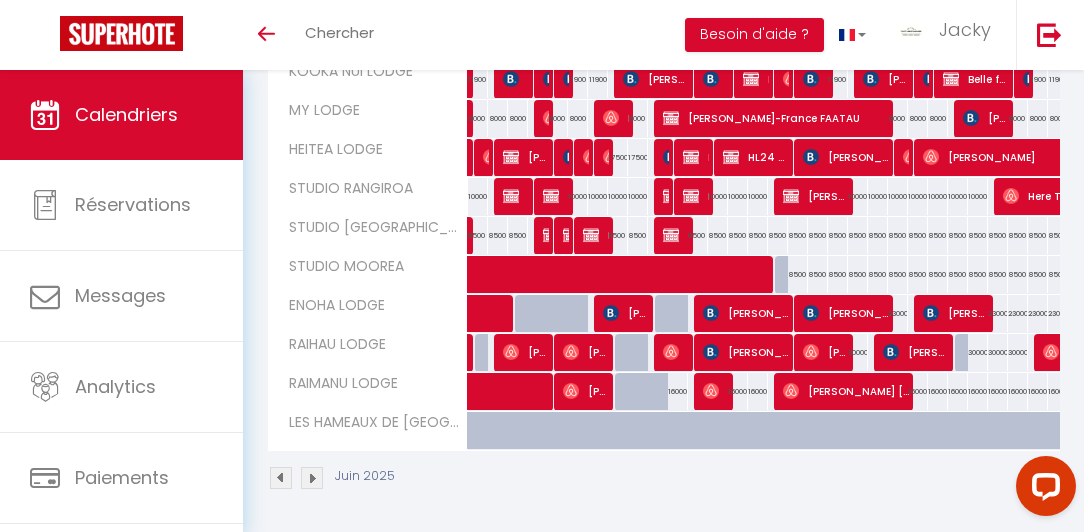 scroll, scrollTop: 237, scrollLeft: 0, axis: vertical 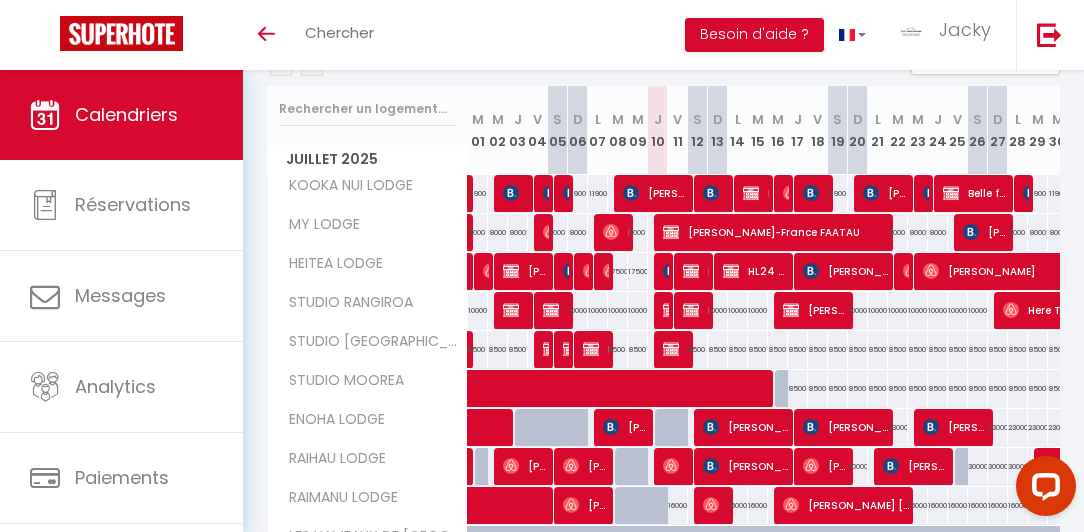 click at bounding box center (664, 272) 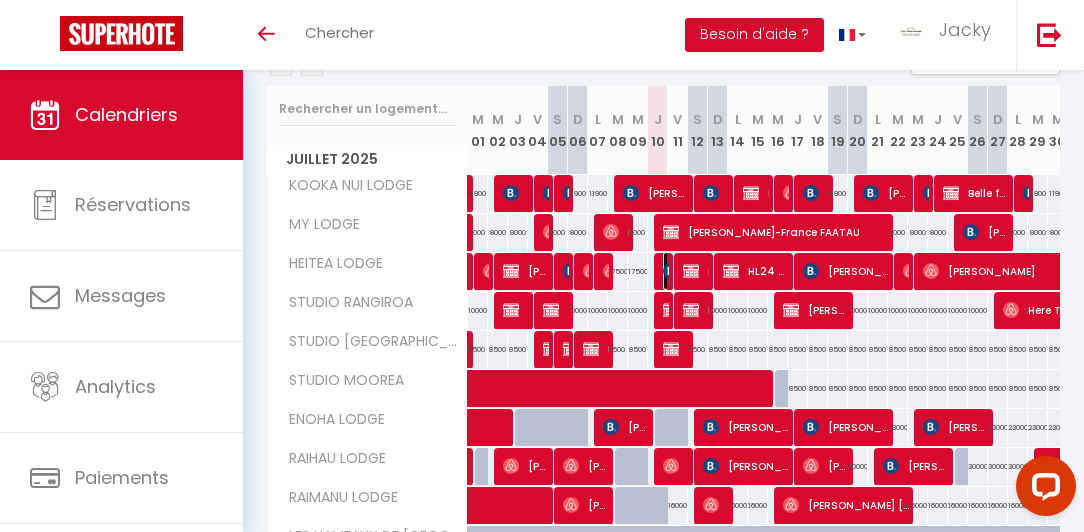 click at bounding box center [671, 271] 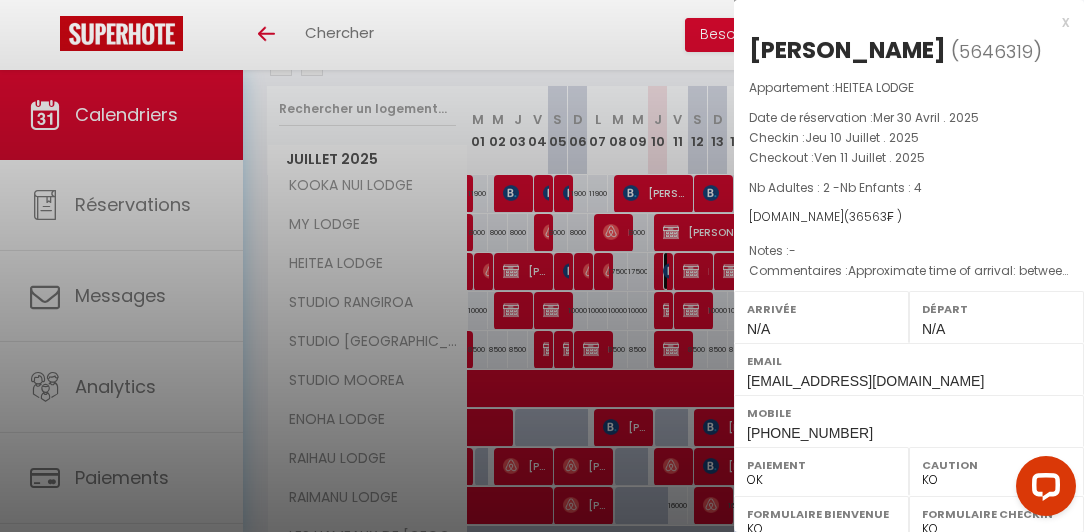 select on "34962" 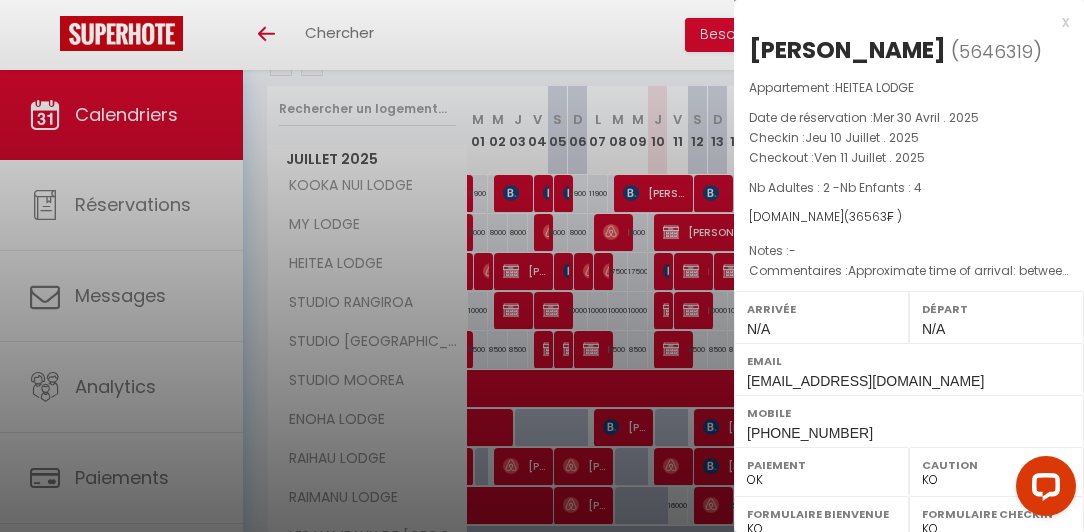 click at bounding box center (542, 266) 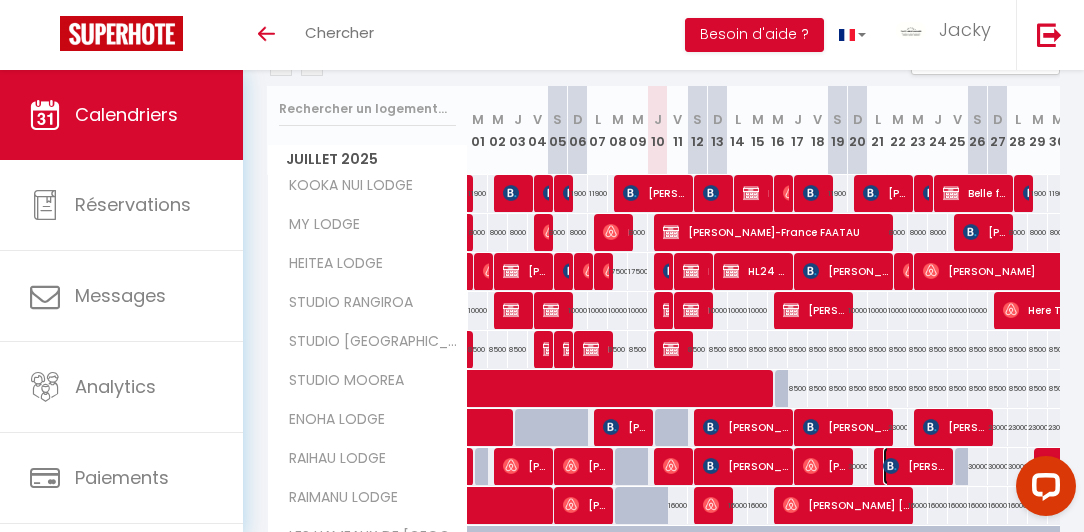 click at bounding box center [891, 466] 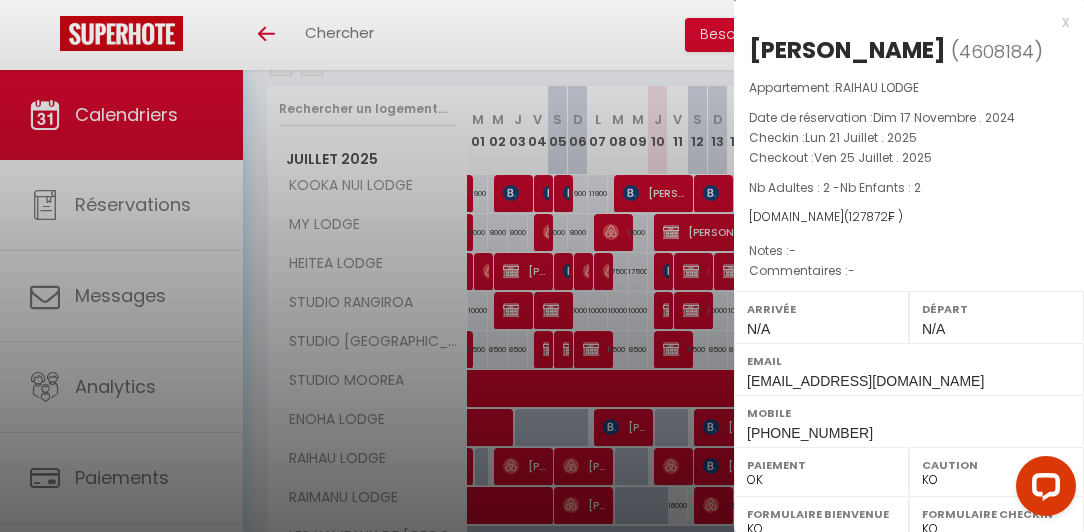 click at bounding box center (542, 266) 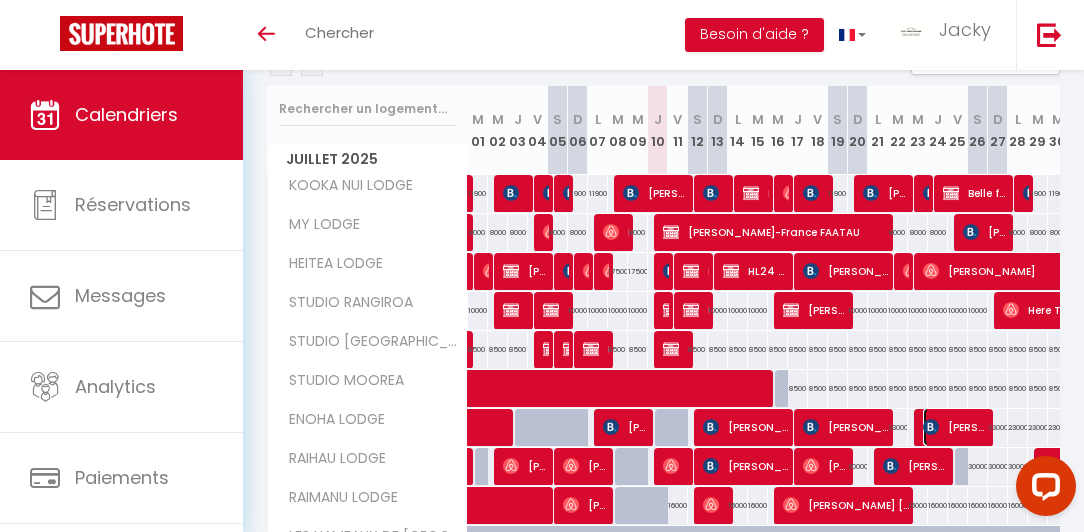click at bounding box center (931, 427) 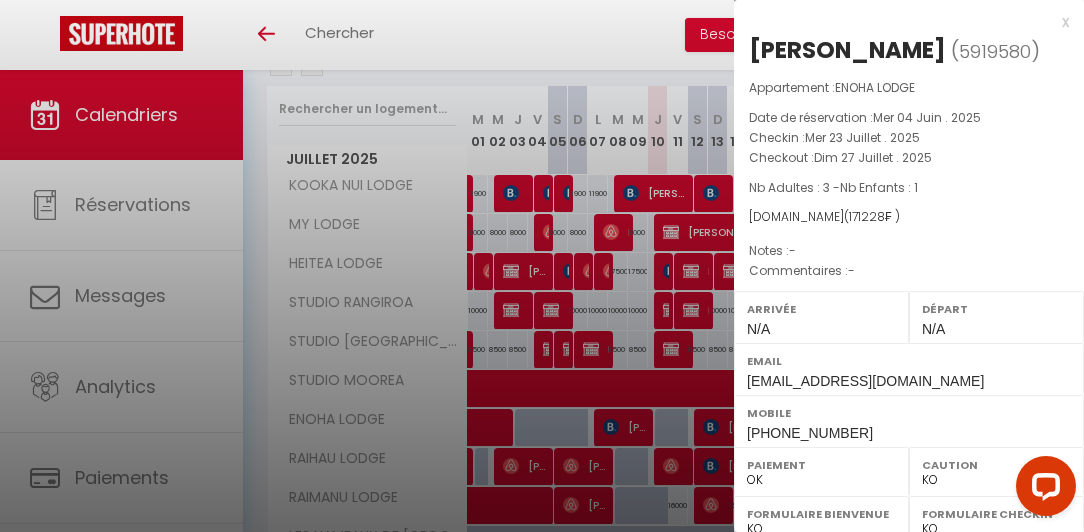 click at bounding box center (542, 266) 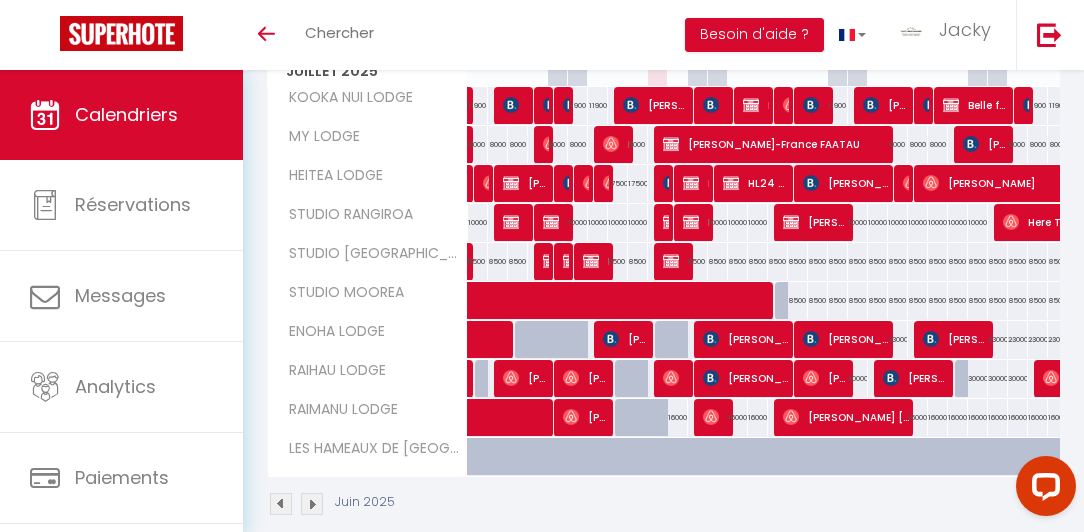 scroll, scrollTop: 297, scrollLeft: 0, axis: vertical 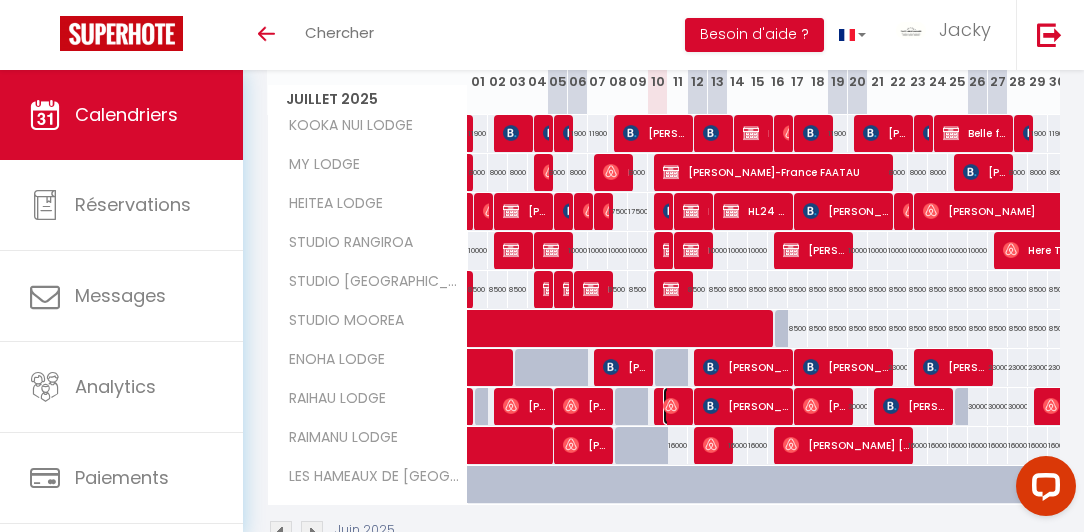 click at bounding box center [671, 406] 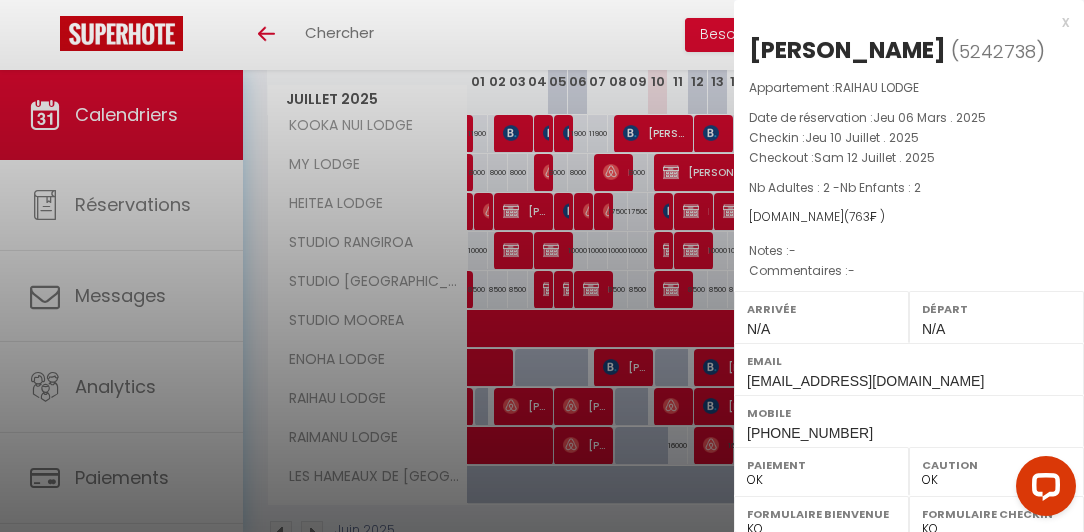 click at bounding box center (542, 266) 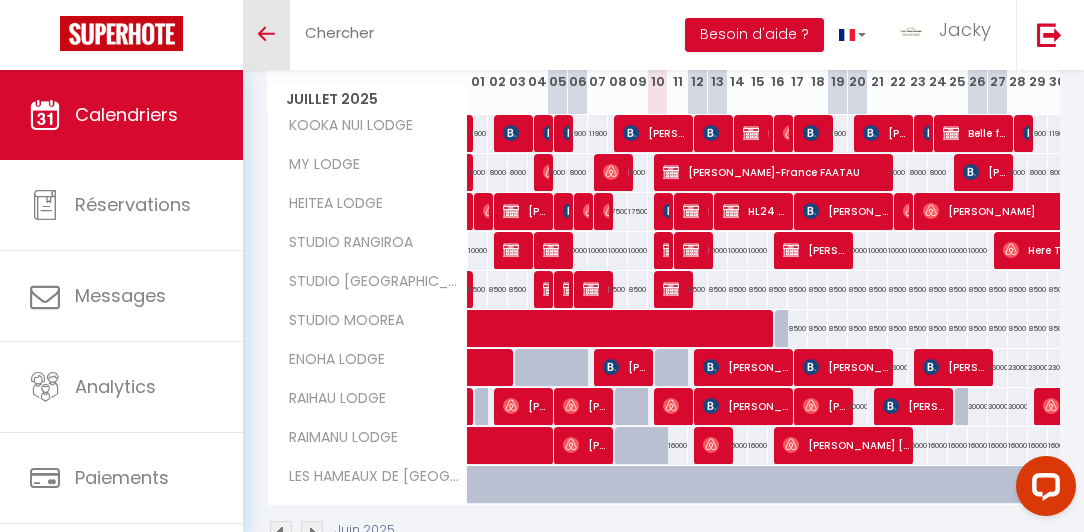 click on "Toggle menubar" at bounding box center [266, 34] 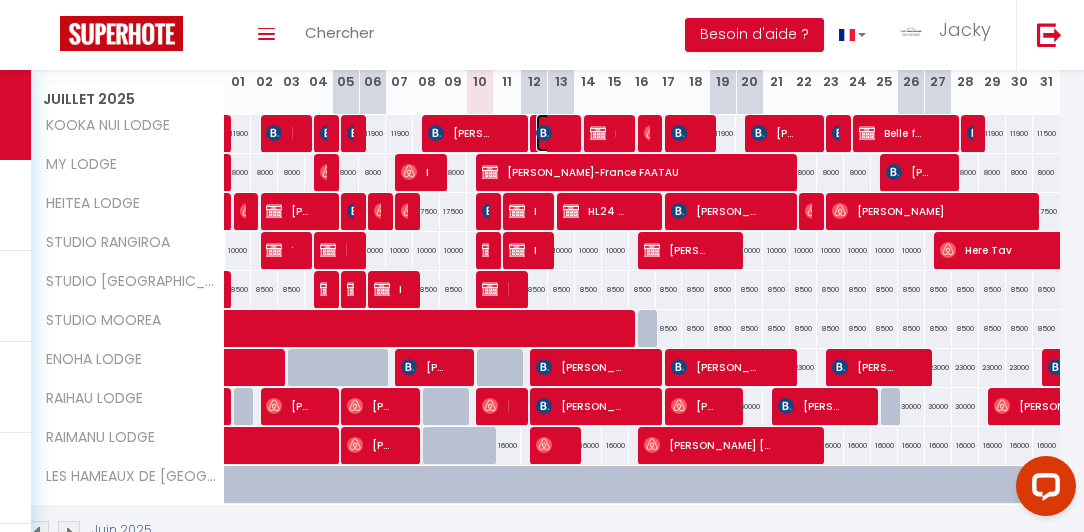 click at bounding box center [544, 133] 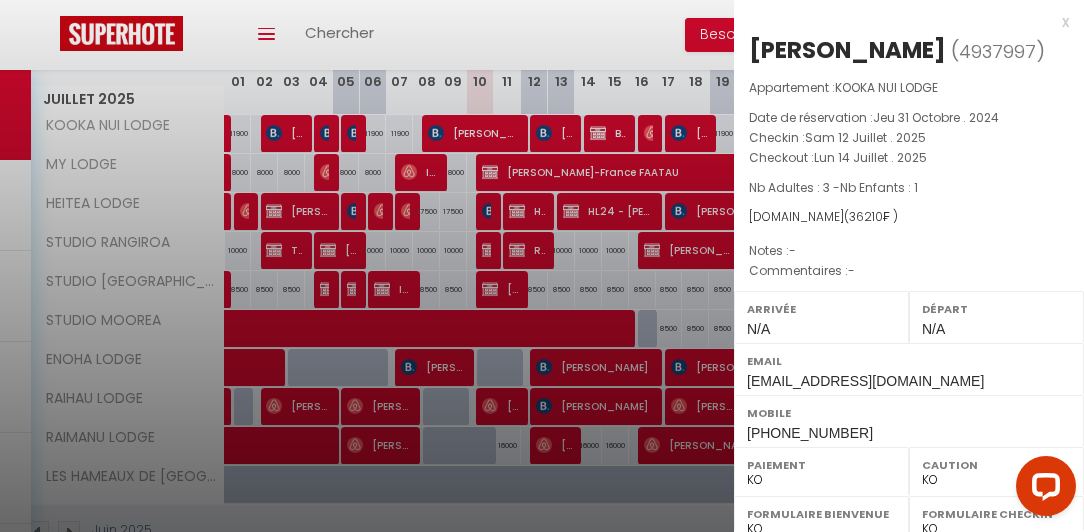 click on "OK   KO" at bounding box center [821, 480] 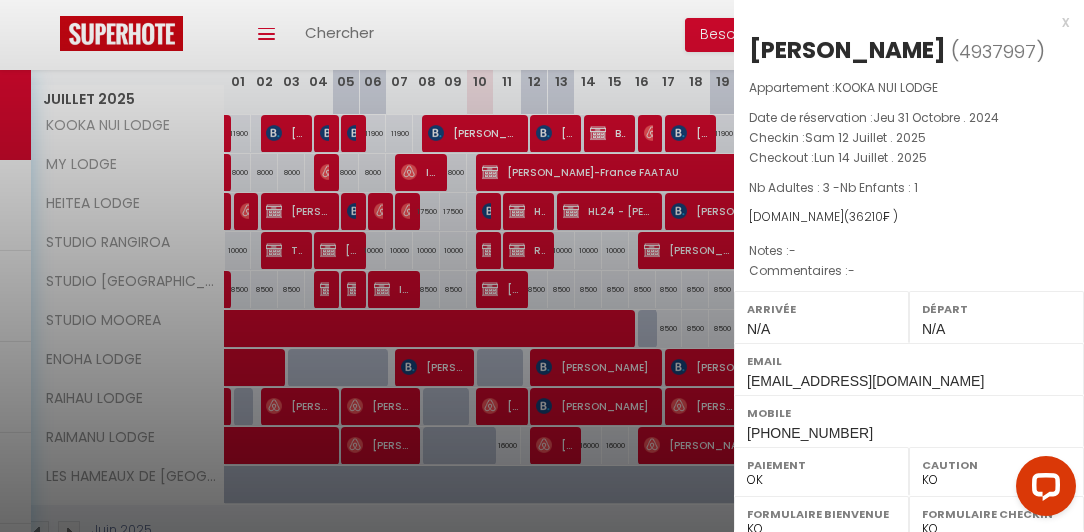 click on "OK   KO" at bounding box center (821, 480) 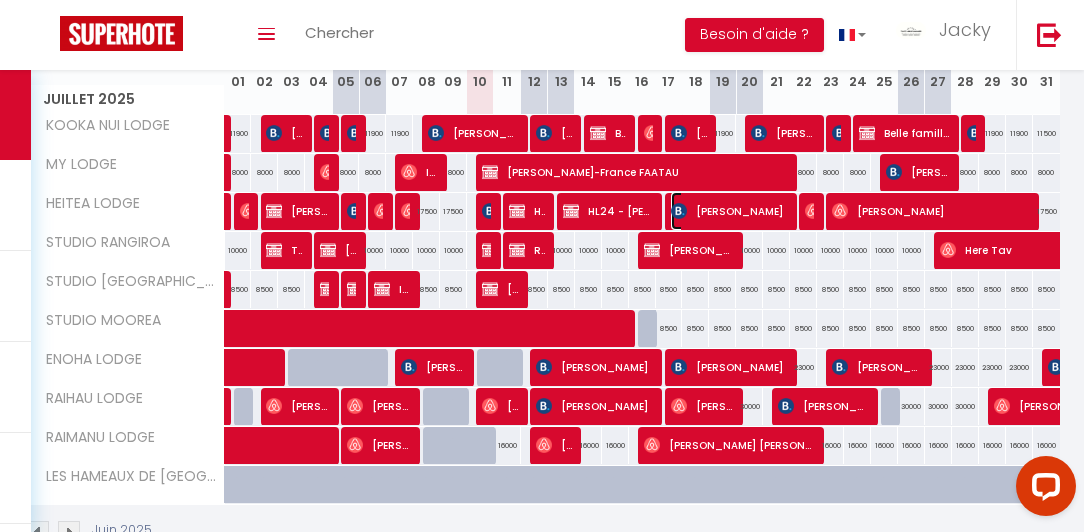 click at bounding box center [679, 211] 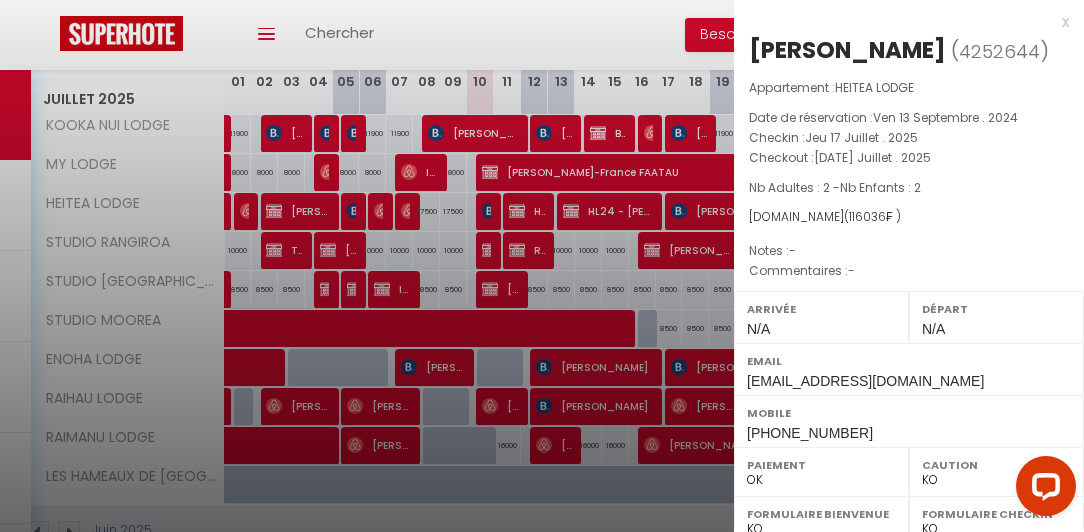 click at bounding box center [542, 266] 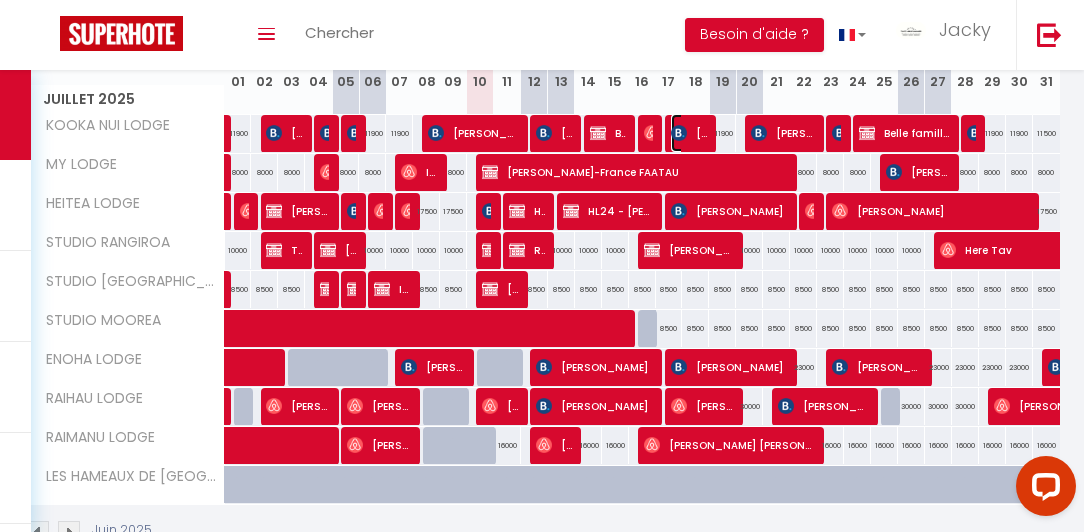 click at bounding box center (679, 133) 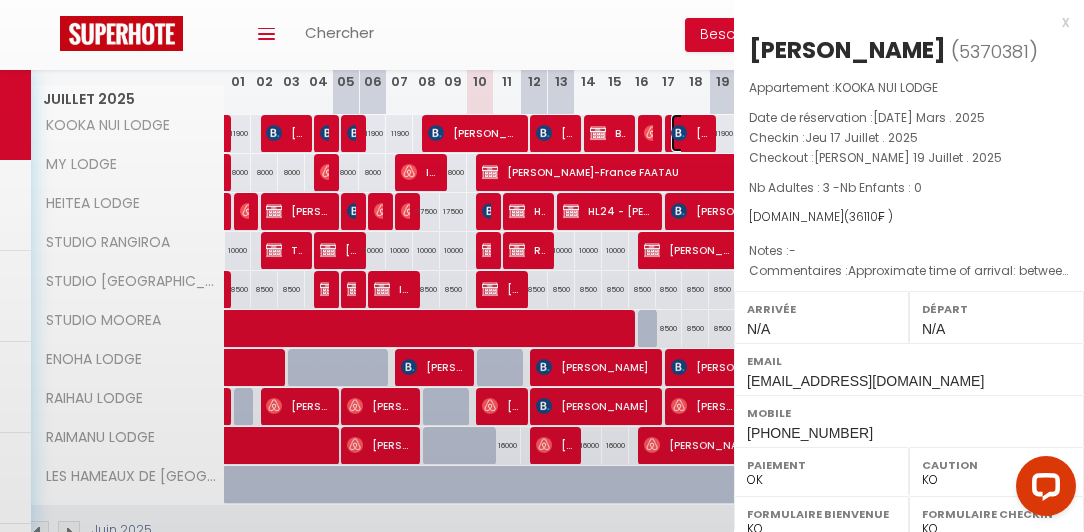select on "34962" 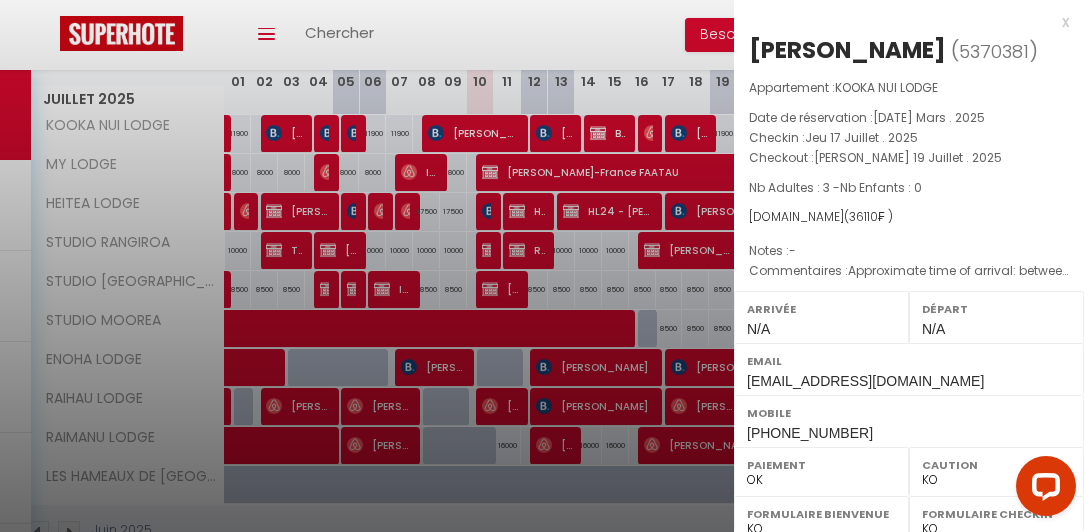 click at bounding box center (542, 266) 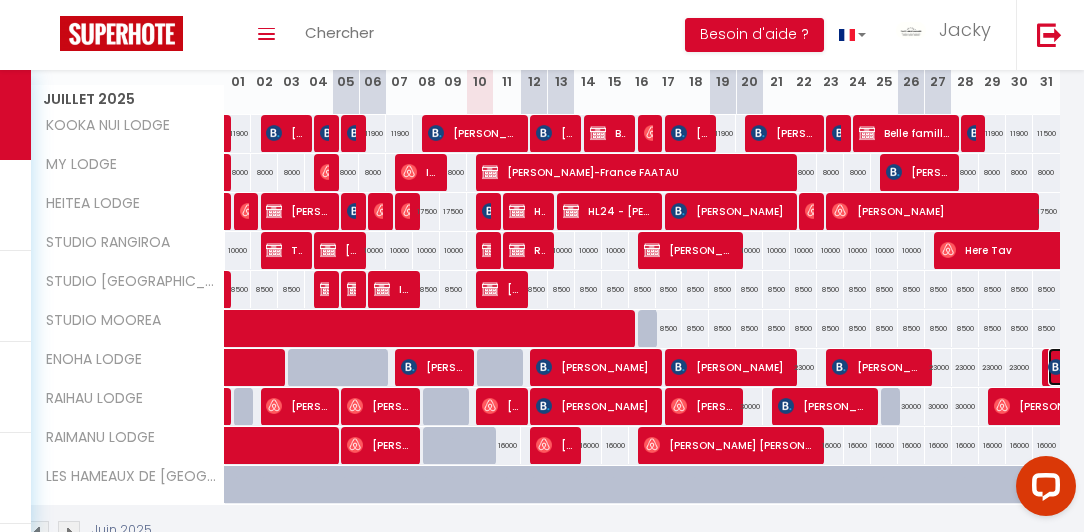 click at bounding box center [1056, 367] 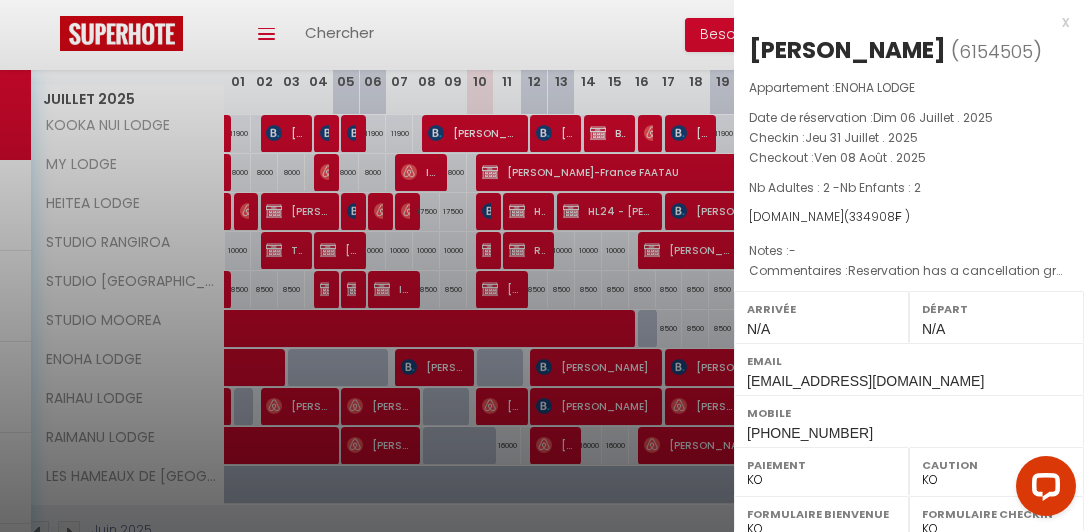 click at bounding box center [542, 266] 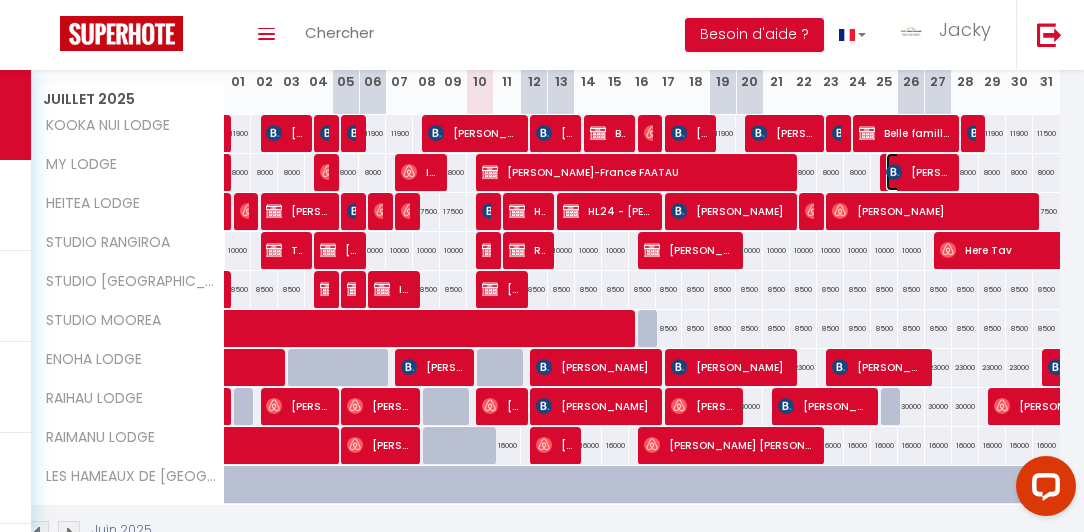 click at bounding box center [894, 172] 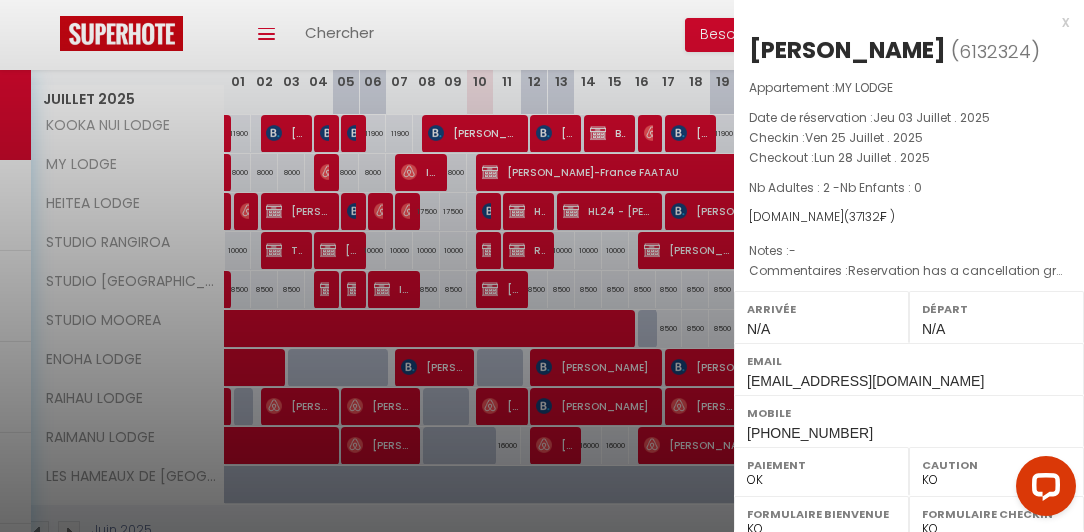 click at bounding box center (542, 266) 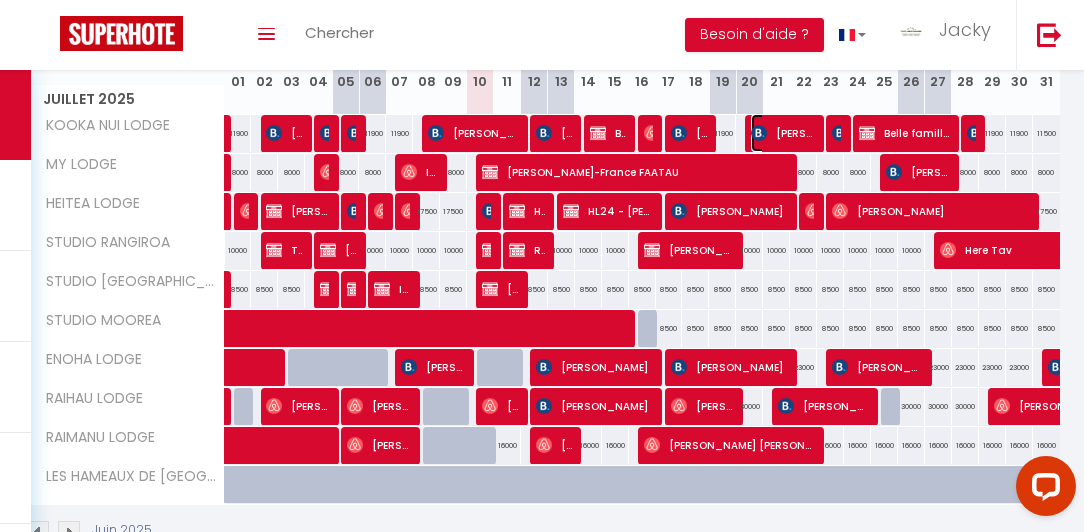 click at bounding box center [759, 133] 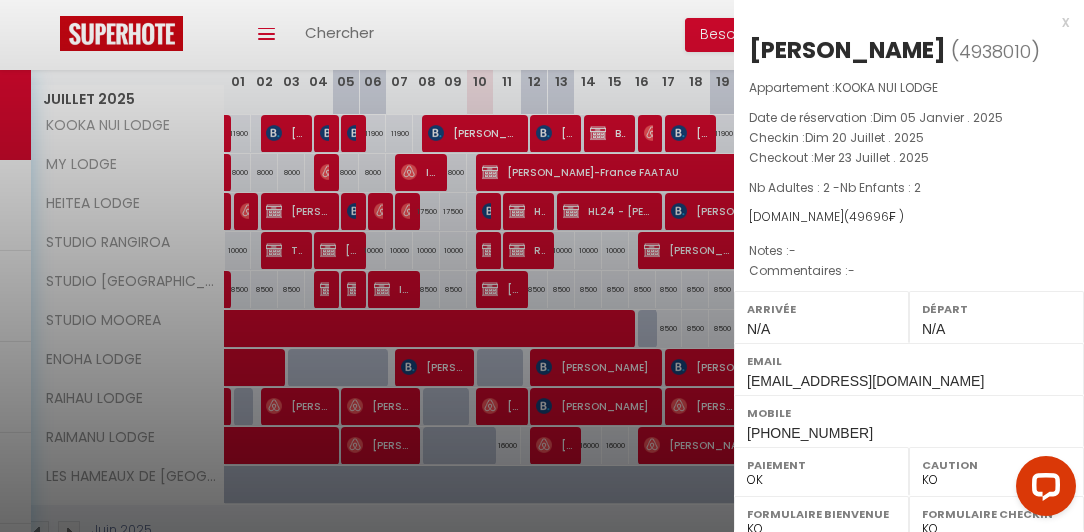 click at bounding box center [542, 266] 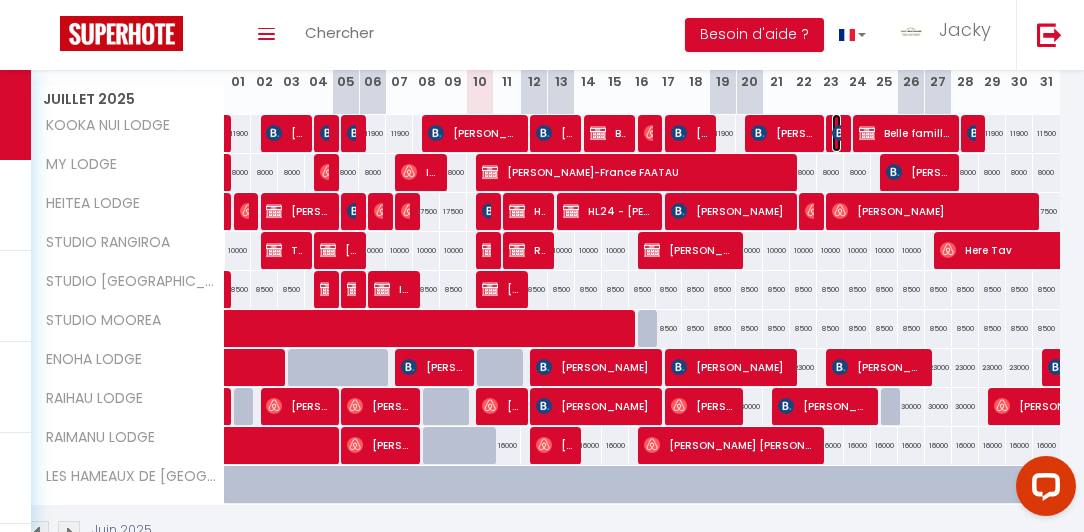 click at bounding box center (840, 133) 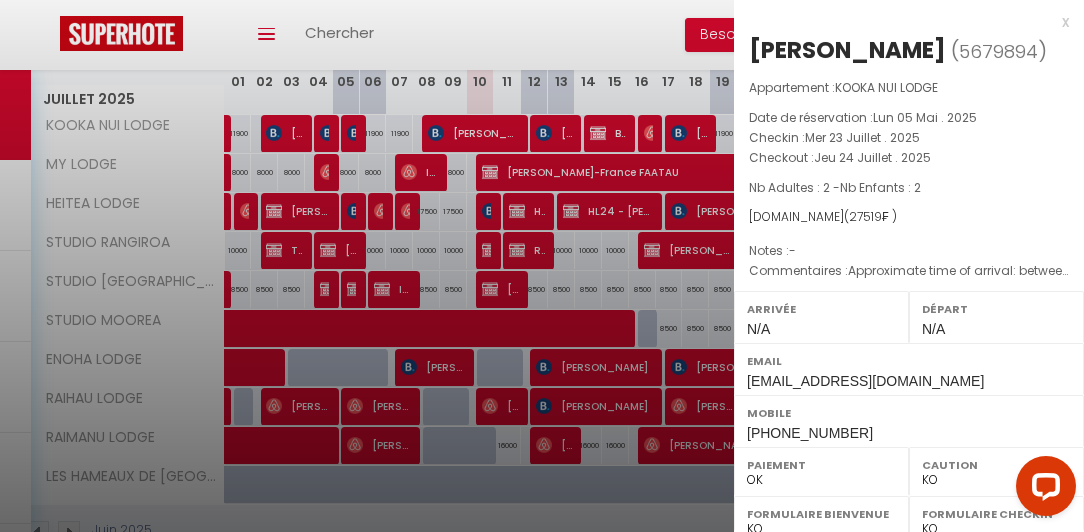 click at bounding box center (542, 266) 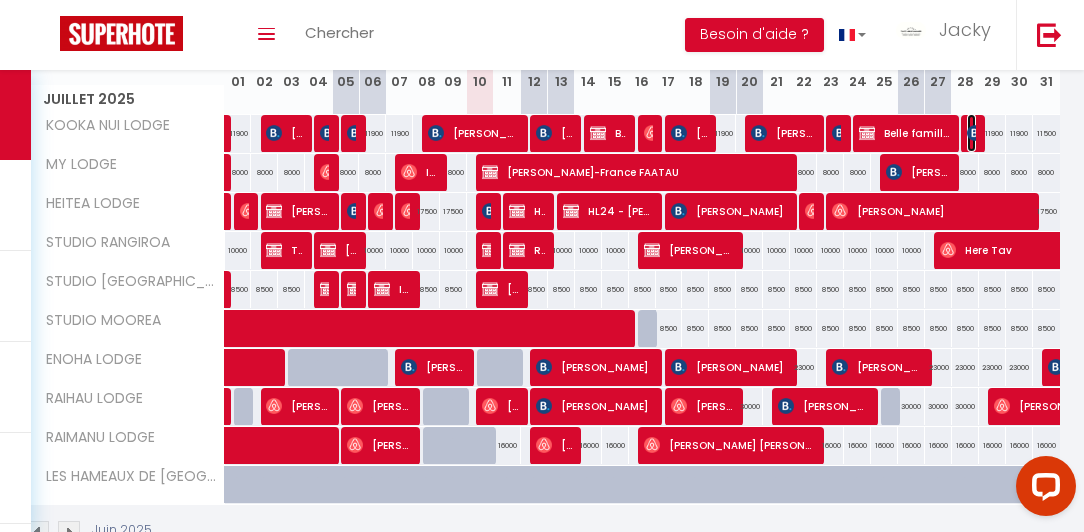 click at bounding box center (975, 133) 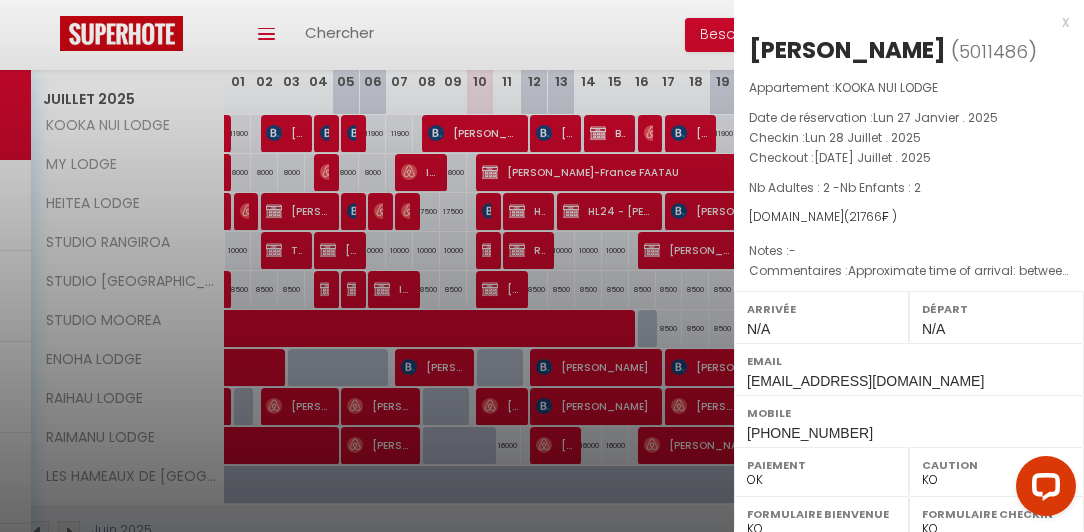 click at bounding box center [542, 266] 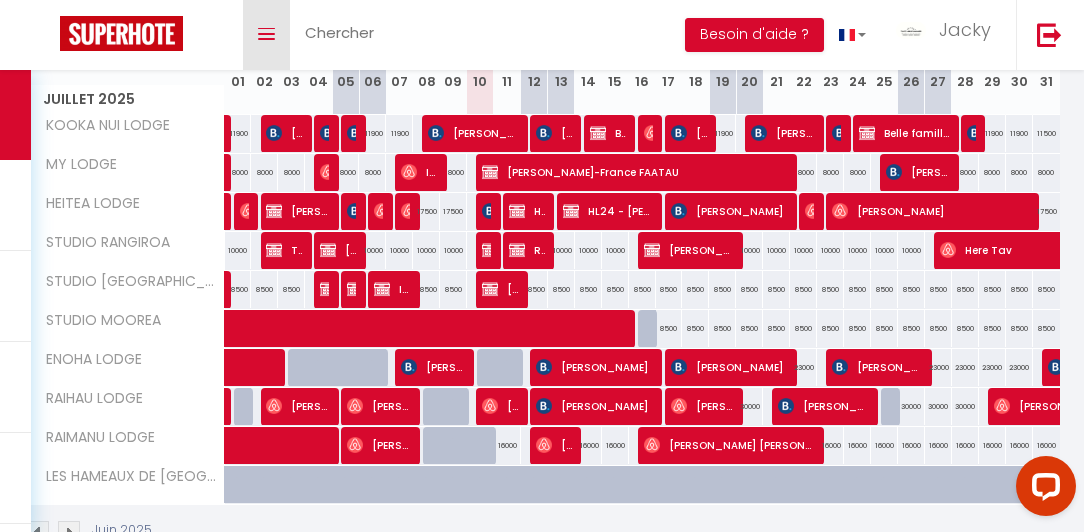 click at bounding box center [266, 34] 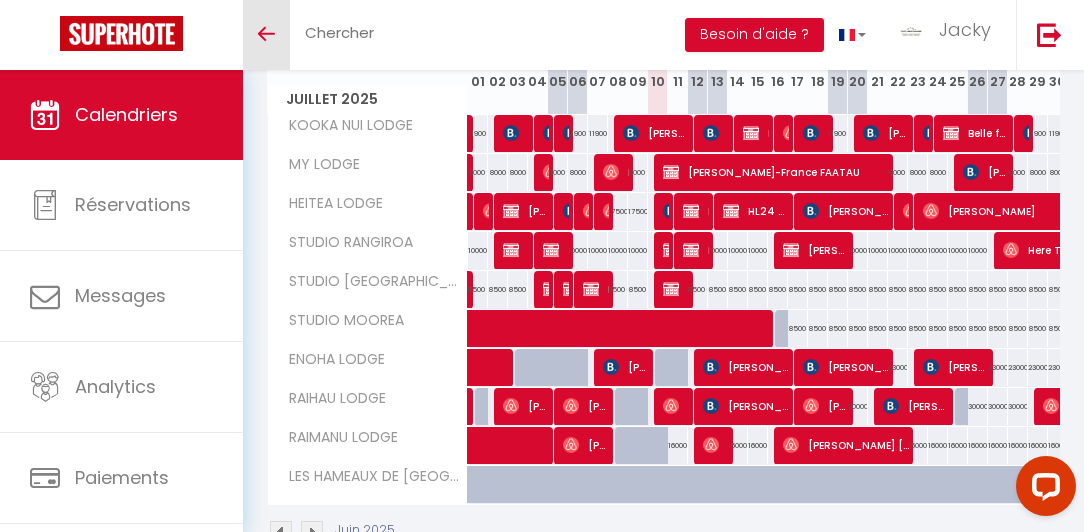 click on "Toggle menubar" at bounding box center (266, 34) 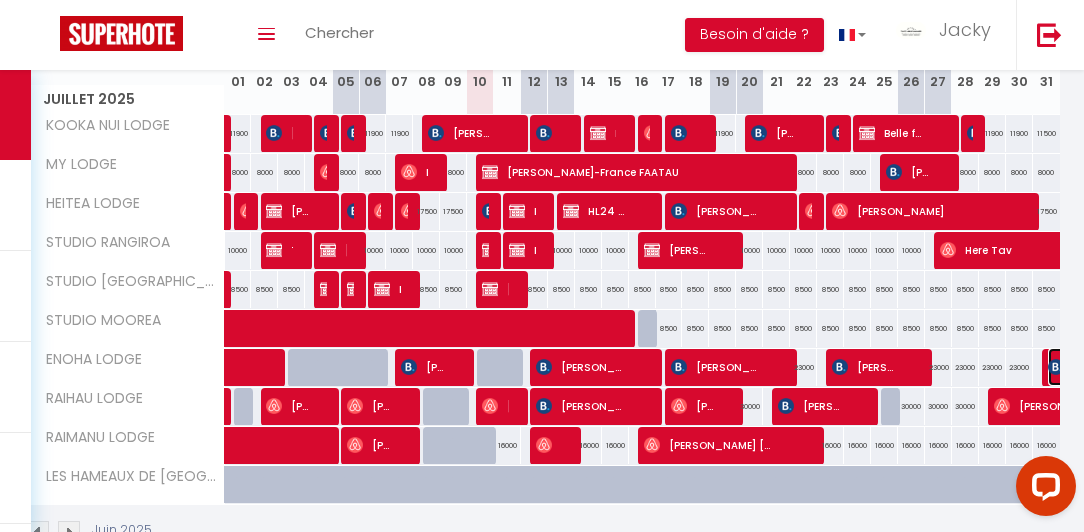click at bounding box center [1056, 367] 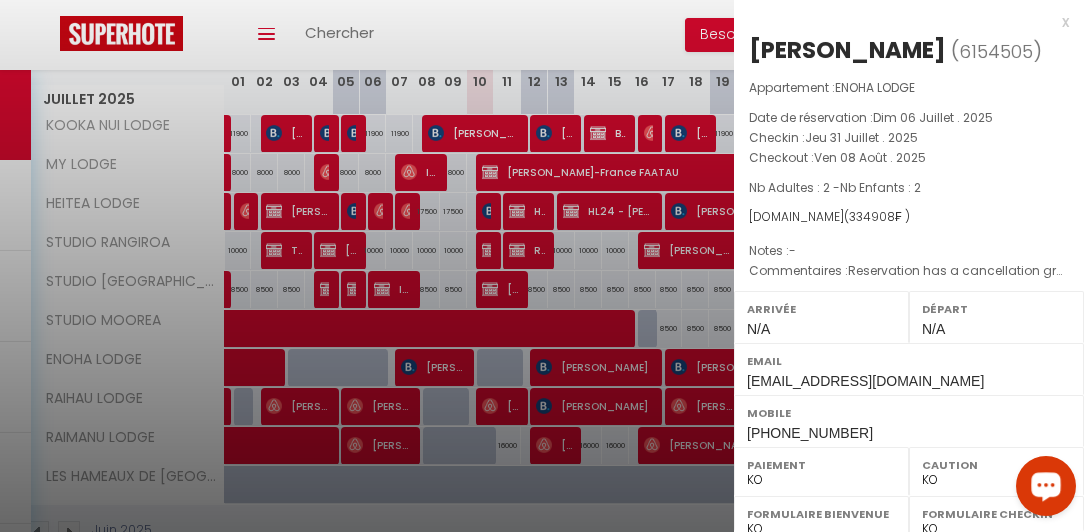 click at bounding box center (1046, 485) 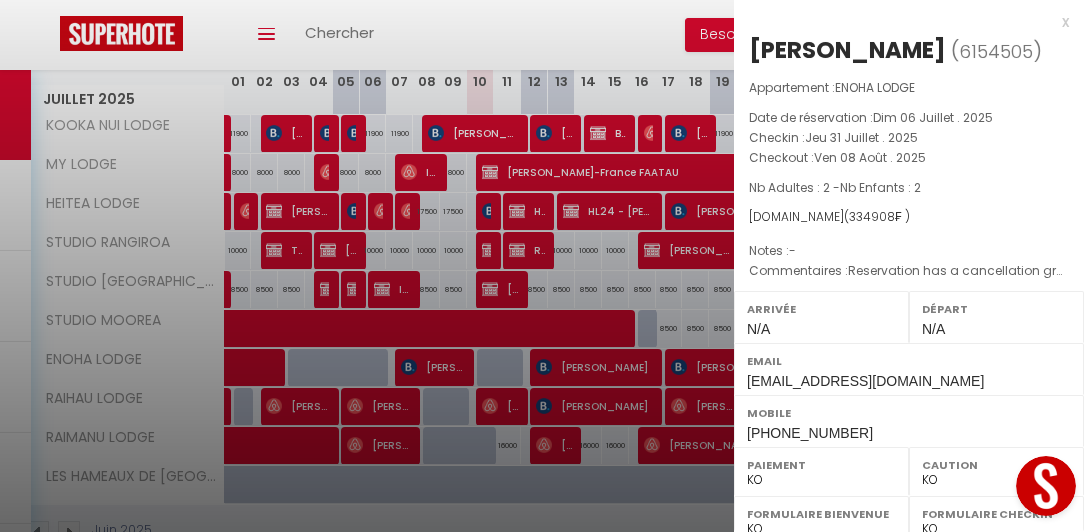 click at bounding box center (542, 266) 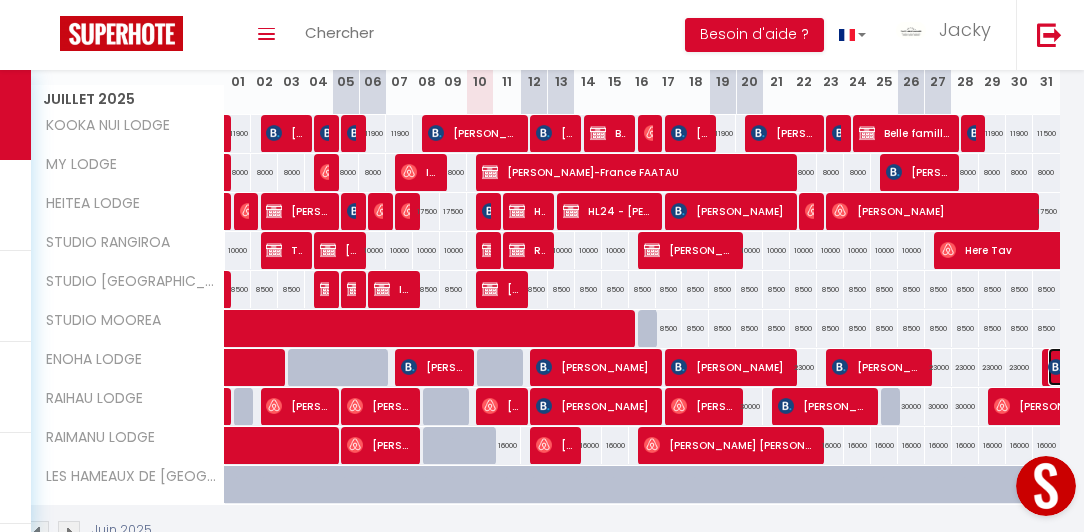 click at bounding box center (1056, 367) 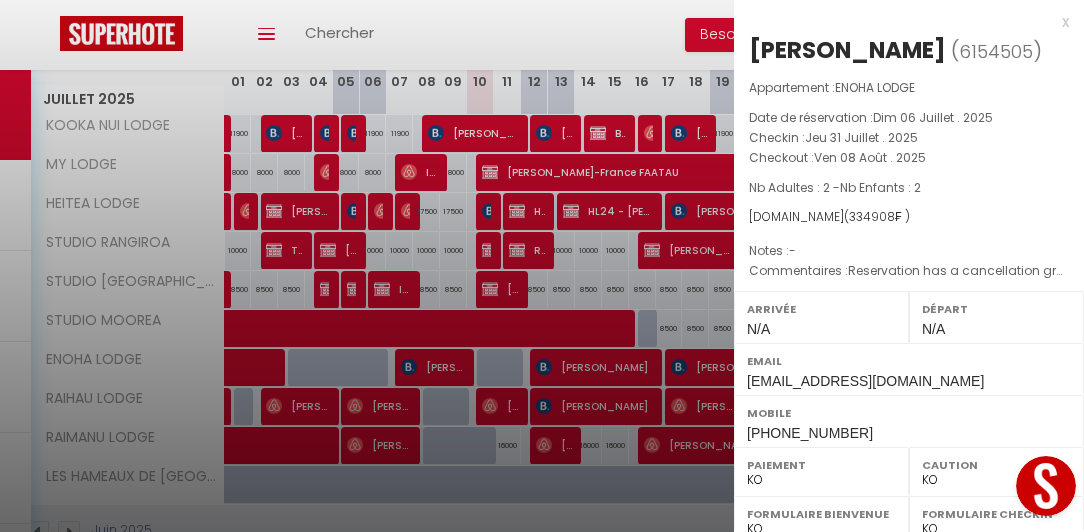 click on "OK   KO" at bounding box center [821, 480] 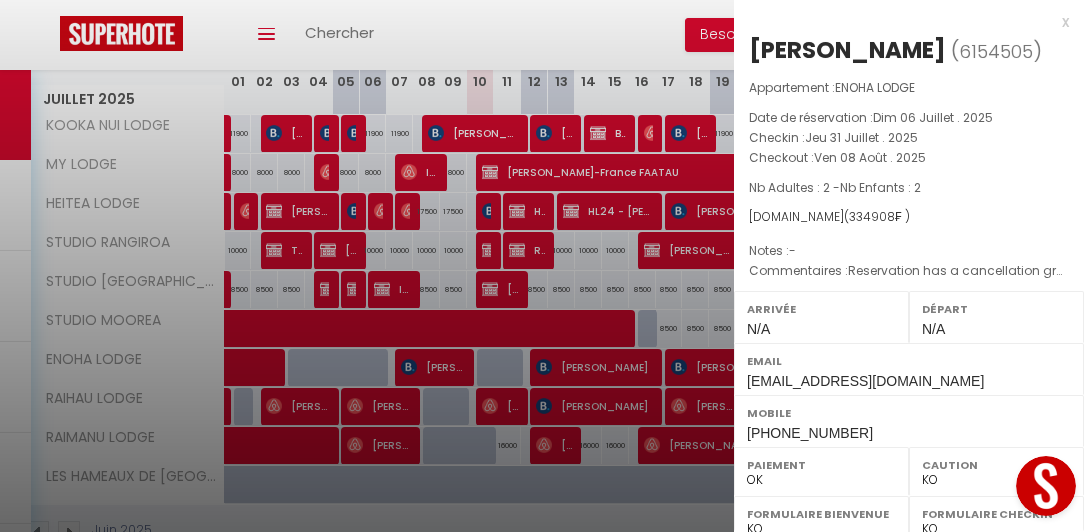 click on "OK   KO" at bounding box center (821, 480) 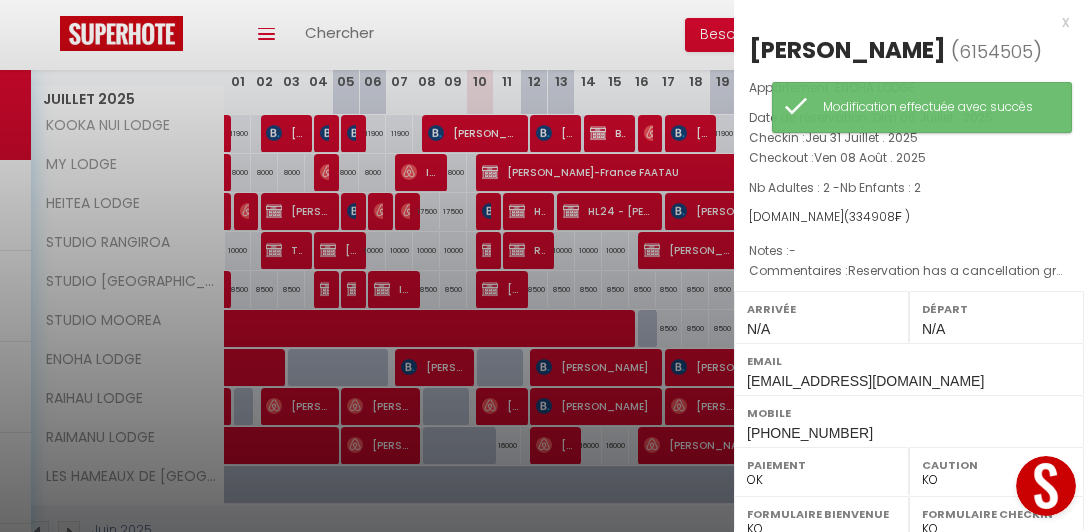 click at bounding box center (542, 266) 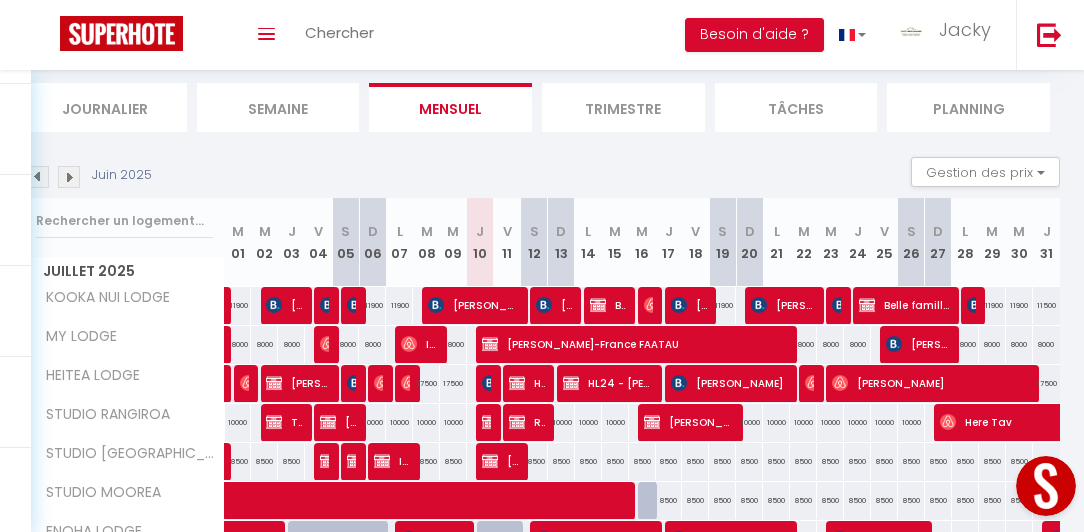scroll, scrollTop: 0, scrollLeft: 0, axis: both 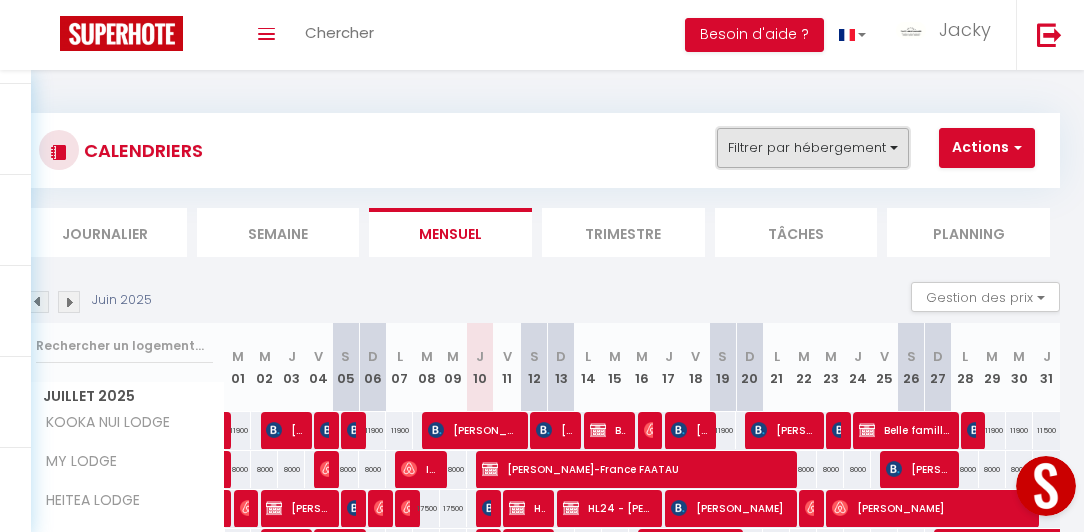 click on "Filtrer par hébergement" at bounding box center [813, 148] 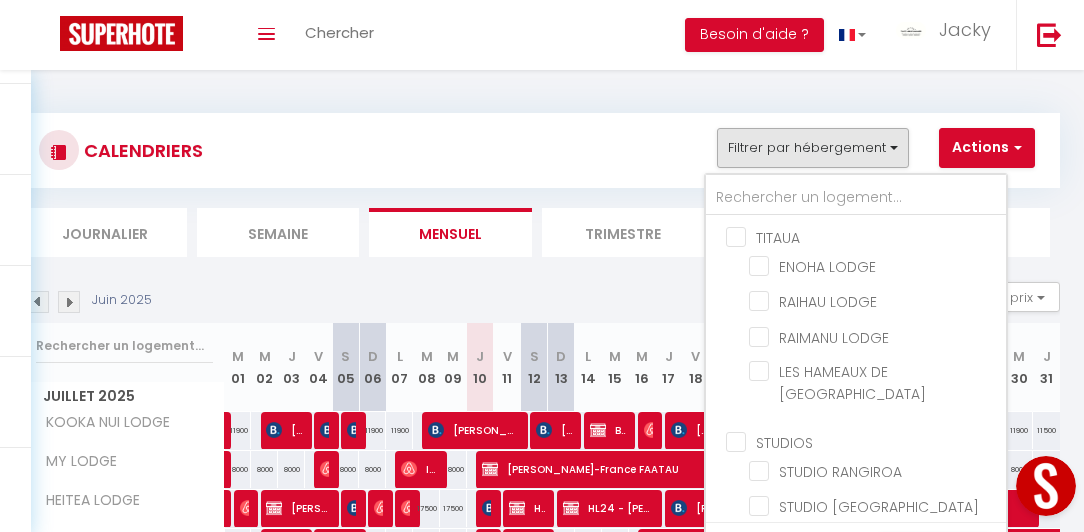click on "STUDIOS" at bounding box center (876, 441) 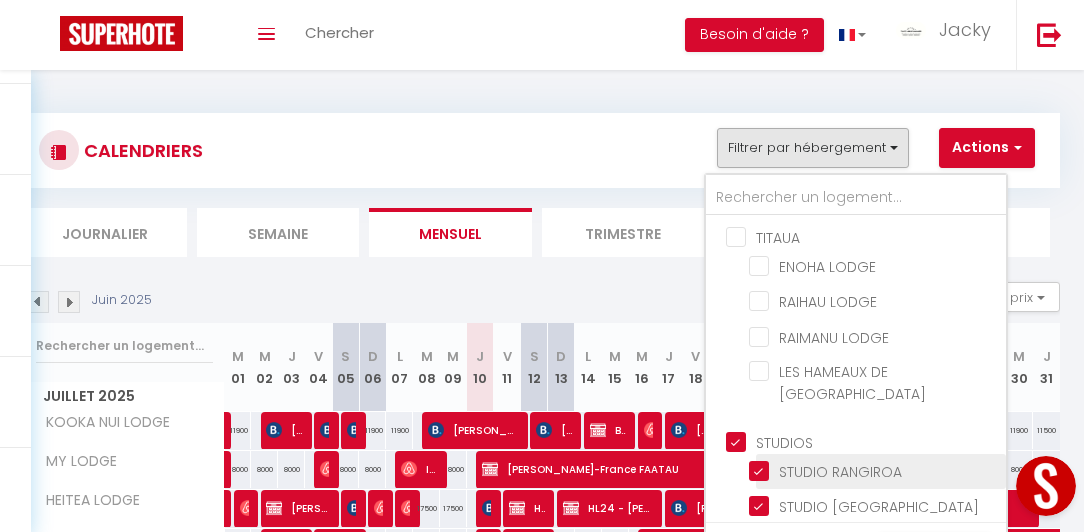checkbox on "false" 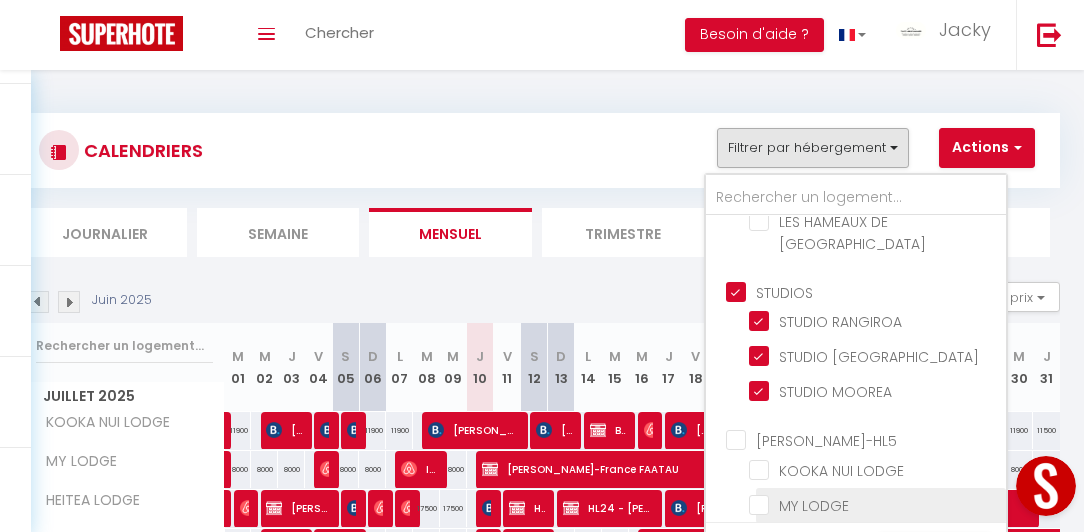 scroll, scrollTop: 165, scrollLeft: 0, axis: vertical 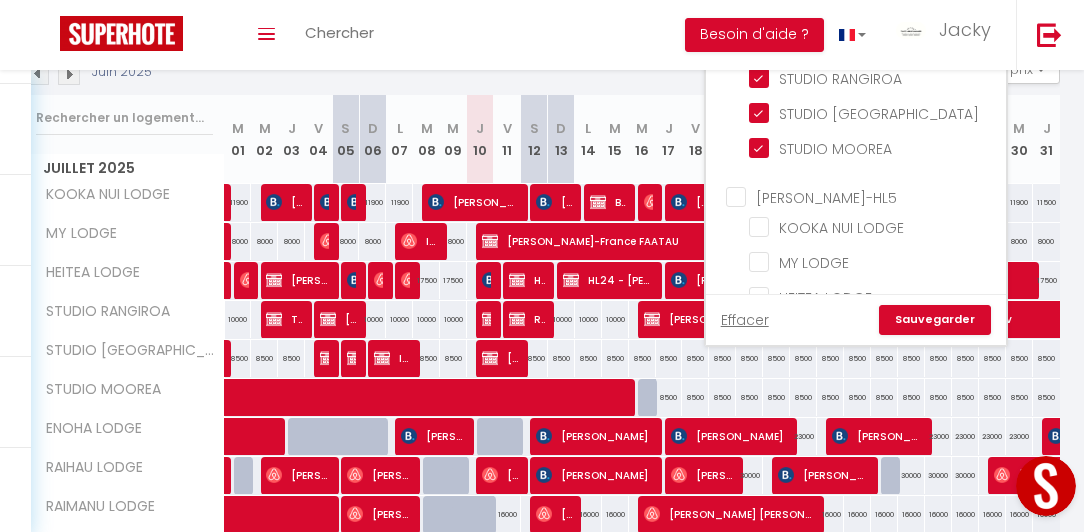 click on "Sauvegarder" at bounding box center [935, 320] 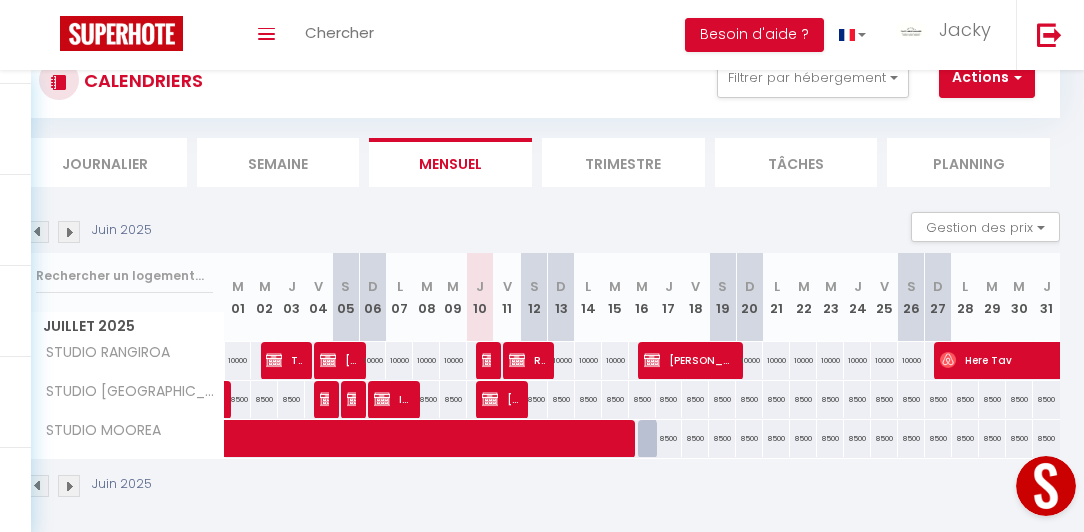 scroll, scrollTop: 84, scrollLeft: 0, axis: vertical 